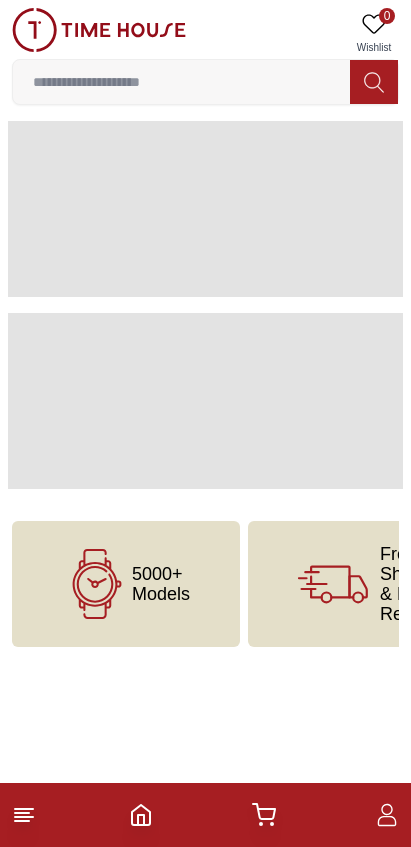 scroll, scrollTop: 0, scrollLeft: 0, axis: both 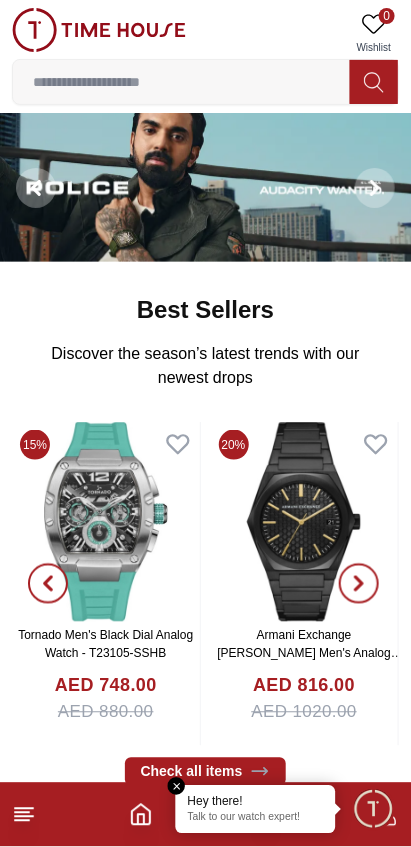 click at bounding box center [181, 82] 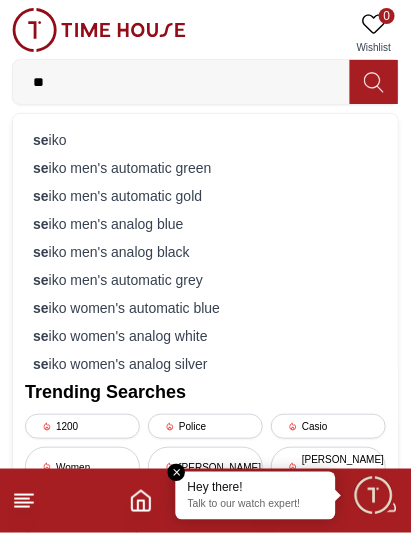 type on "*" 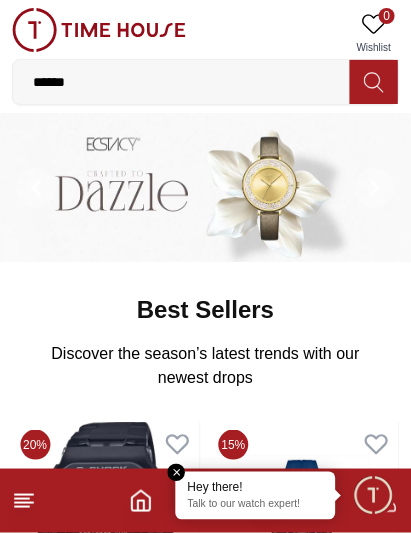 type on "******" 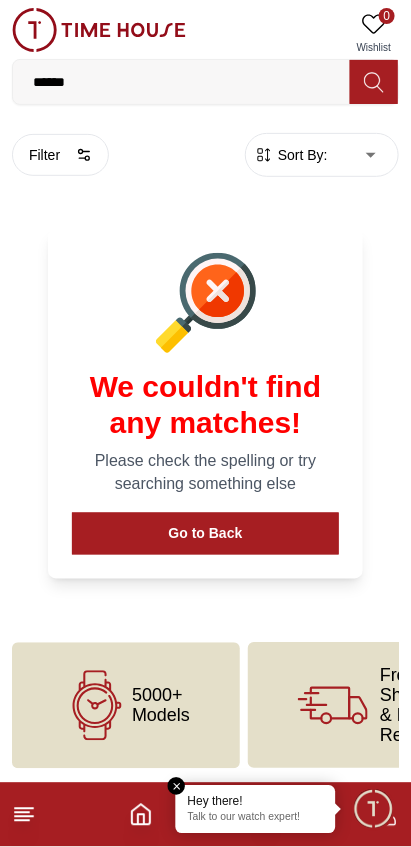 click on "******" at bounding box center (181, 82) 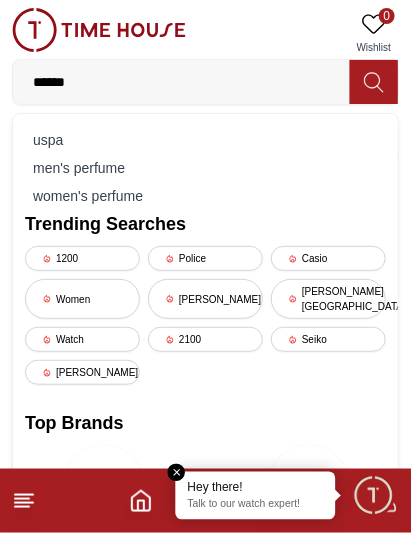 type on "******" 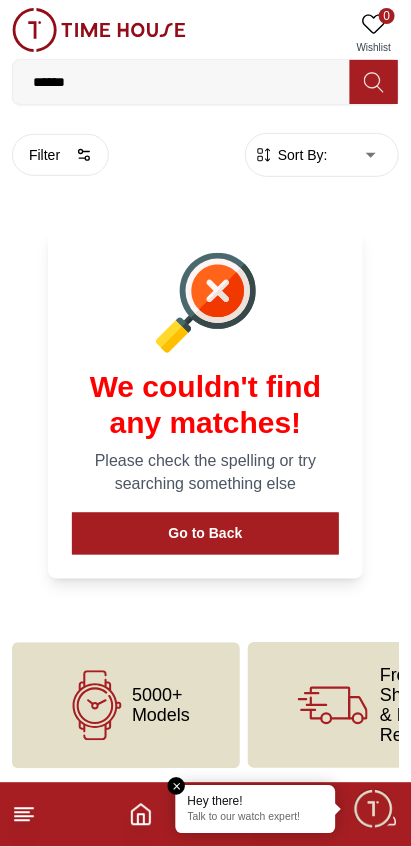 click on "******" at bounding box center (181, 82) 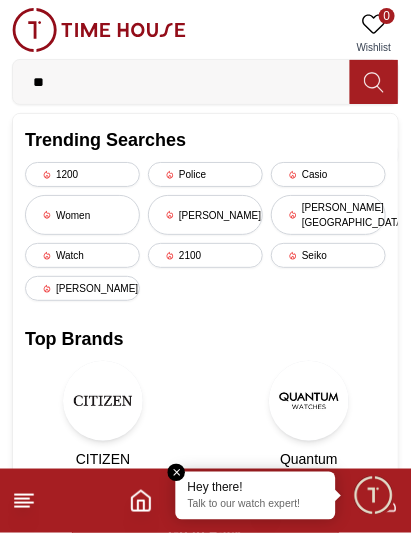 type on "*" 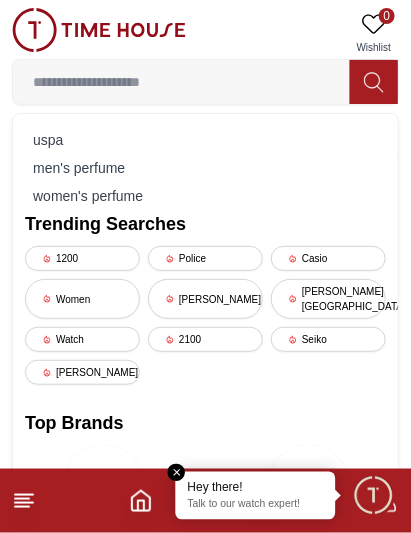 type 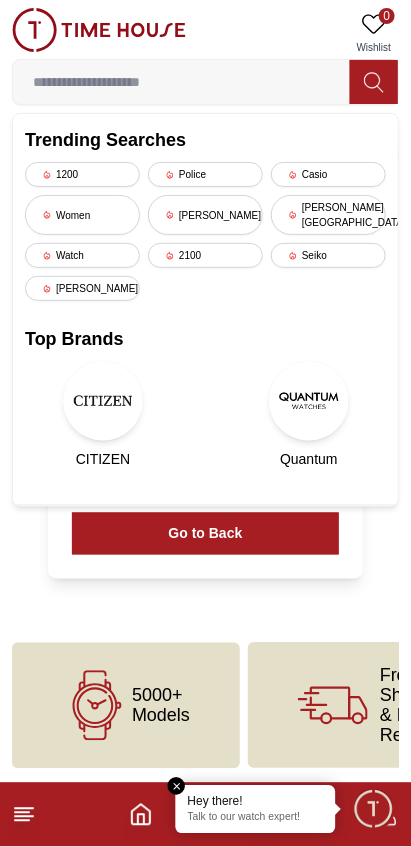 click on "Seiko" at bounding box center [328, 255] 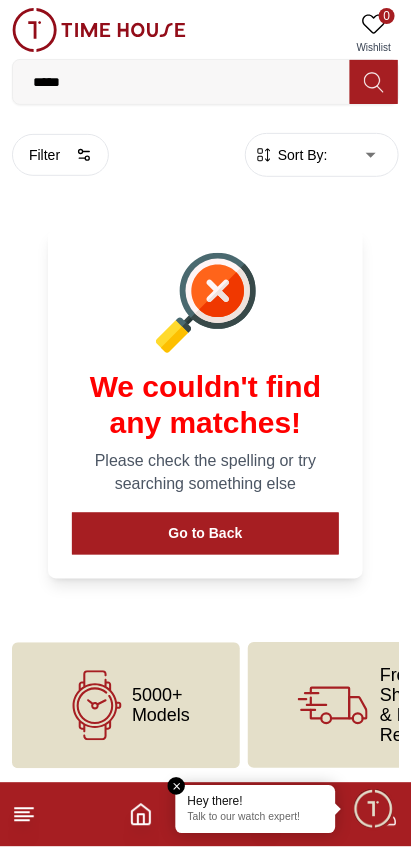 click on "*****" at bounding box center (181, 82) 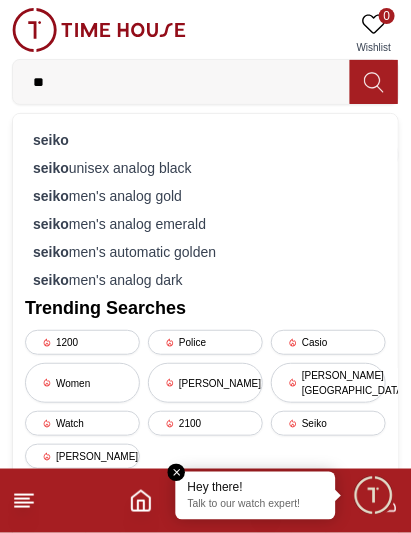 type on "*" 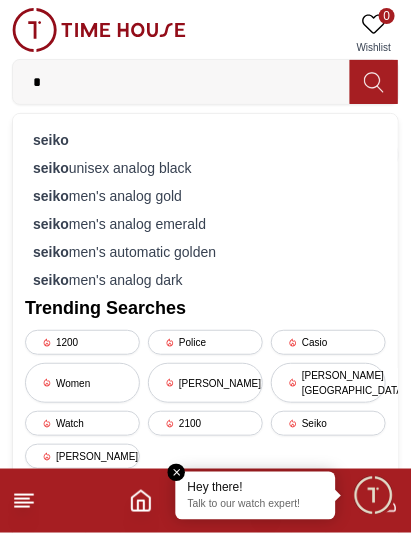 type 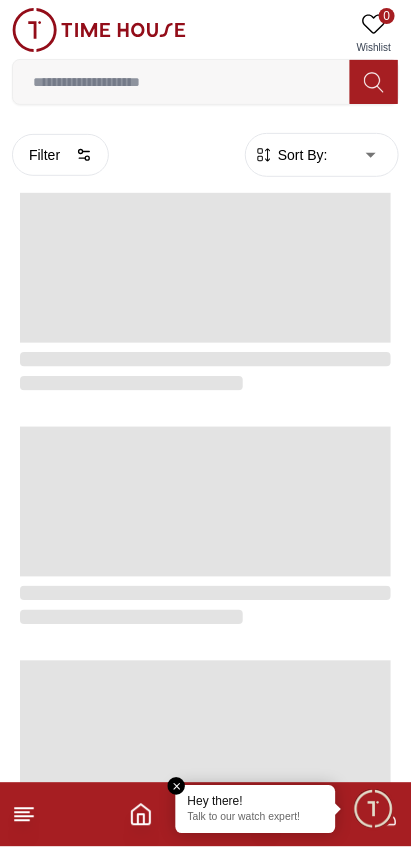 click 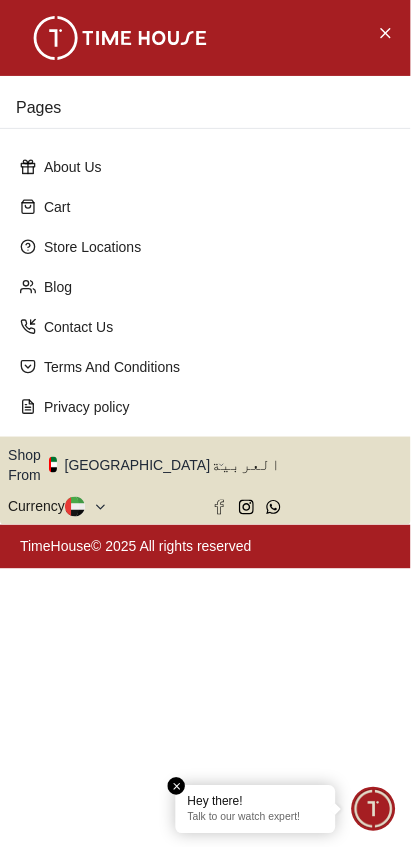 click at bounding box center [177, 787] 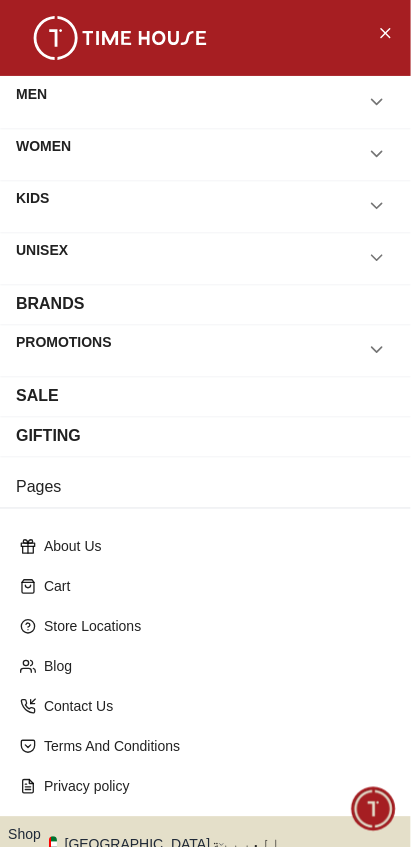click at bounding box center [373, 809] 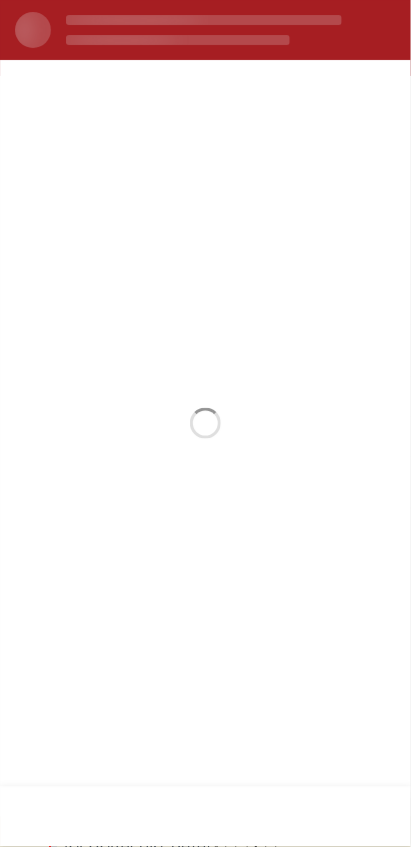 scroll, scrollTop: 43, scrollLeft: 0, axis: vertical 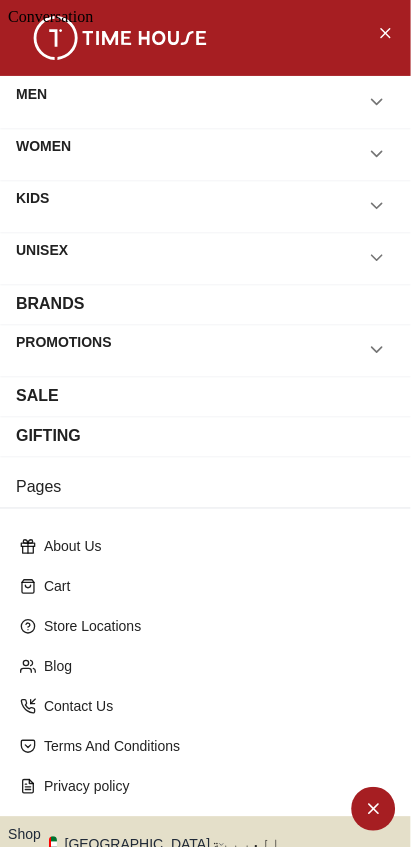 click at bounding box center (8, 8) 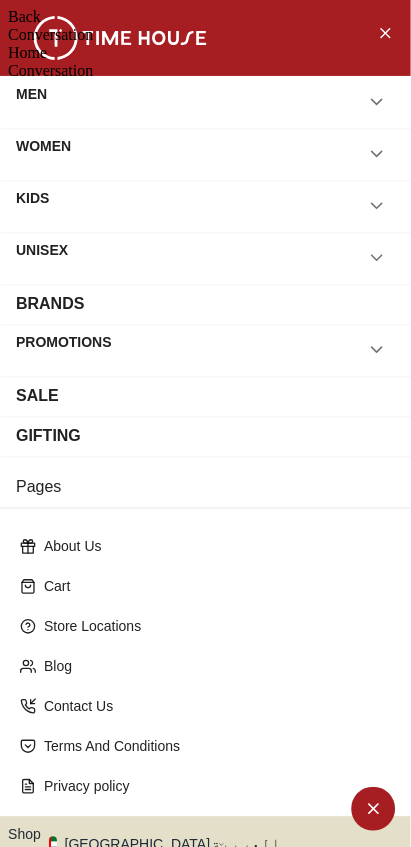 click at bounding box center [8, 44] 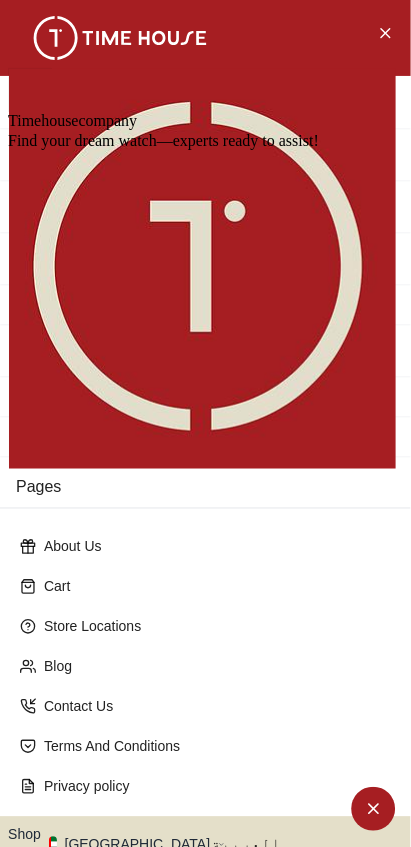 click at bounding box center (8, 8) 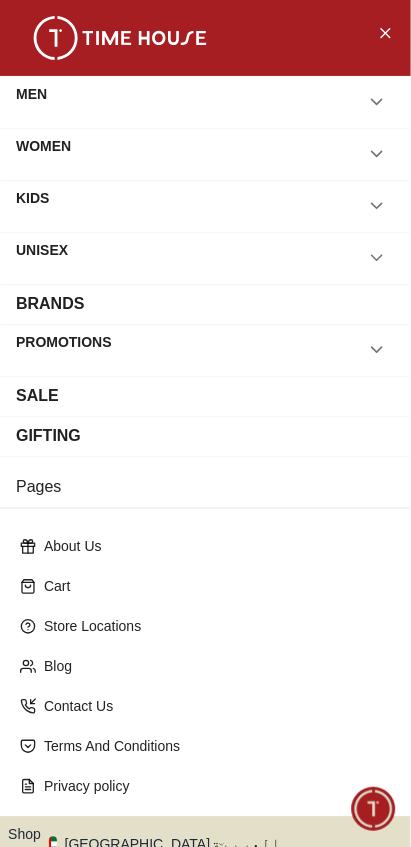 click 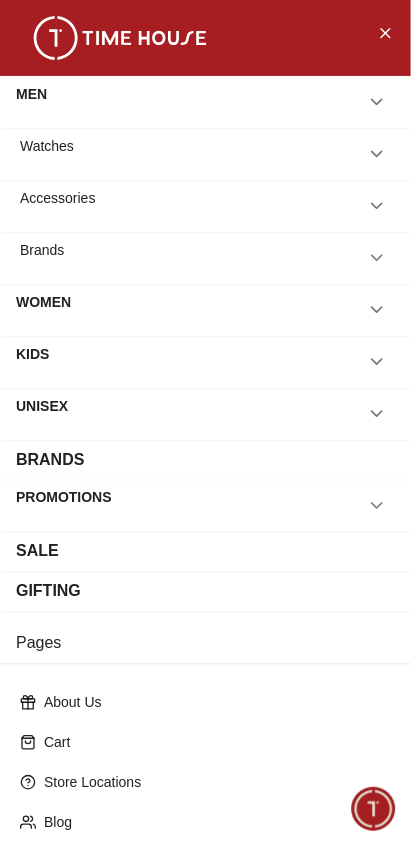 click on "Watches" at bounding box center (205, 154) 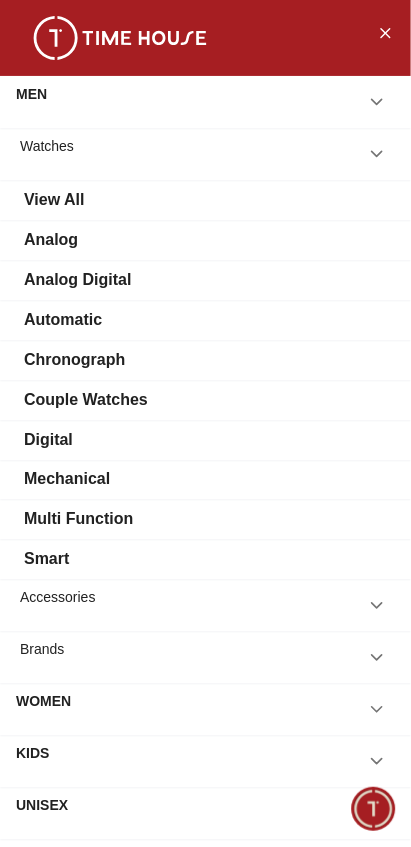 click on "Automatic" at bounding box center (205, 320) 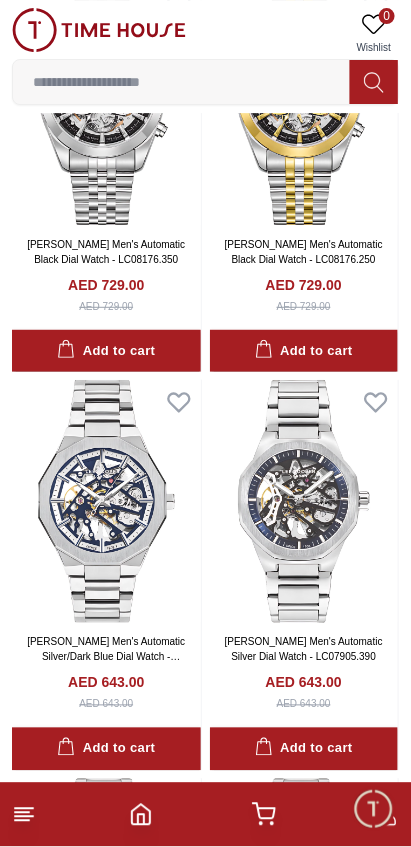 scroll, scrollTop: 1817, scrollLeft: 0, axis: vertical 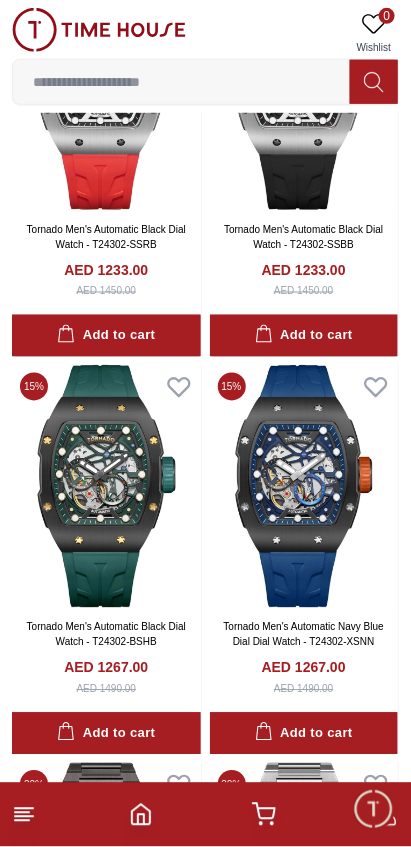 click at bounding box center [181, 82] 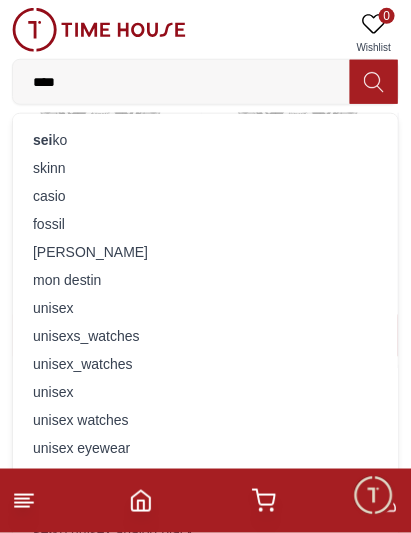 type on "*****" 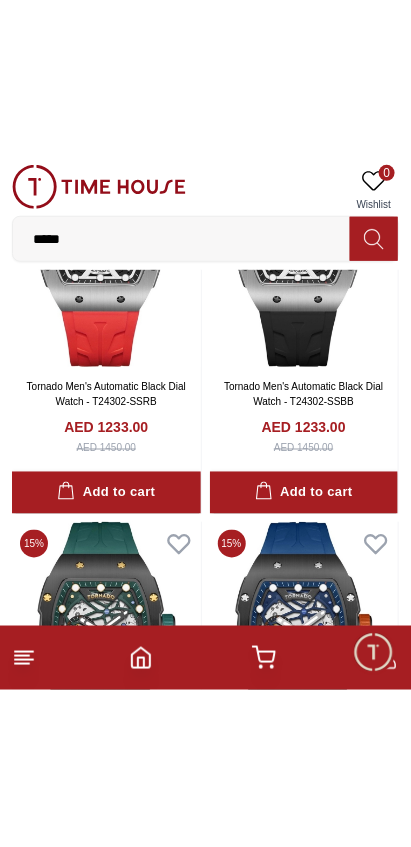 scroll, scrollTop: 0, scrollLeft: 0, axis: both 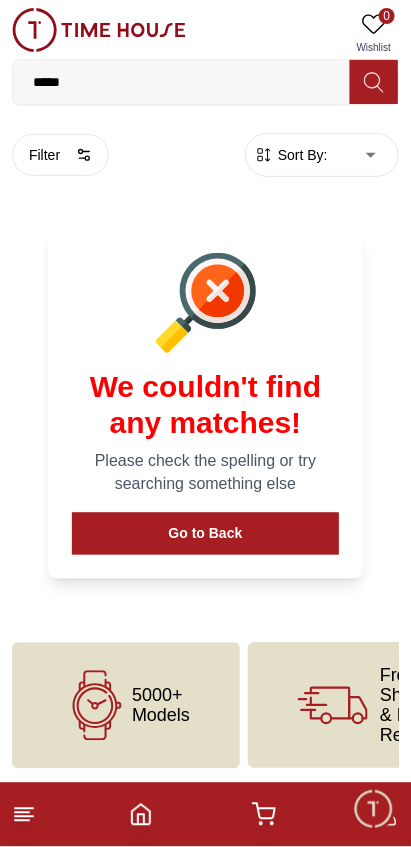 click 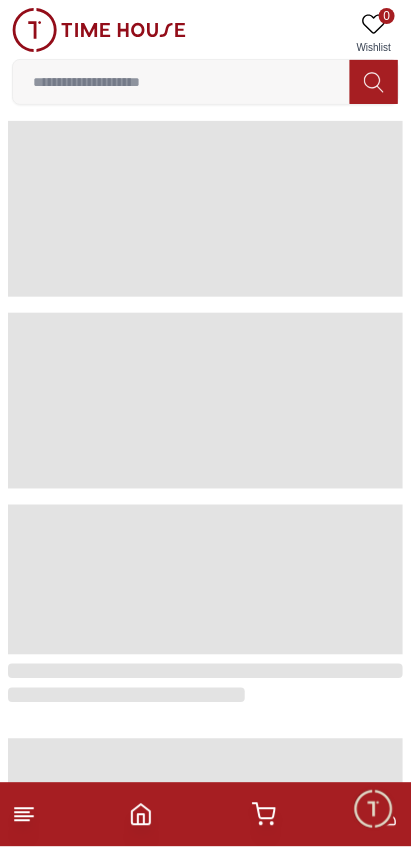click at bounding box center (374, 82) 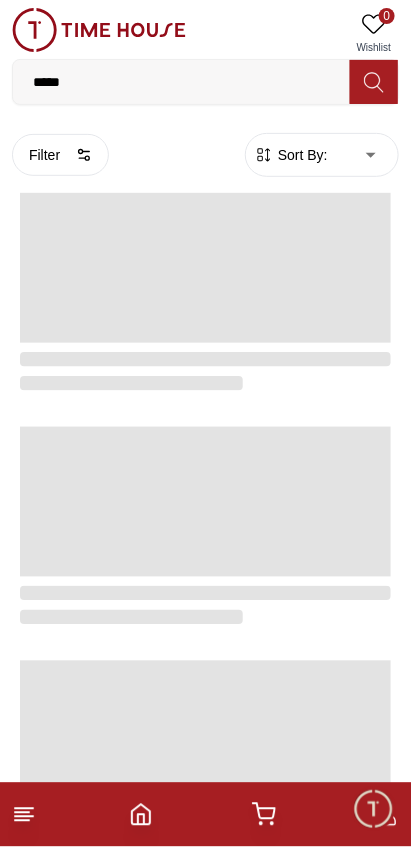 click on "*****" at bounding box center [181, 82] 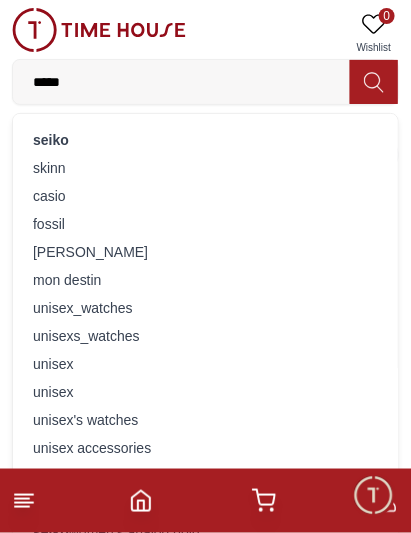 click on "*****" at bounding box center (181, 82) 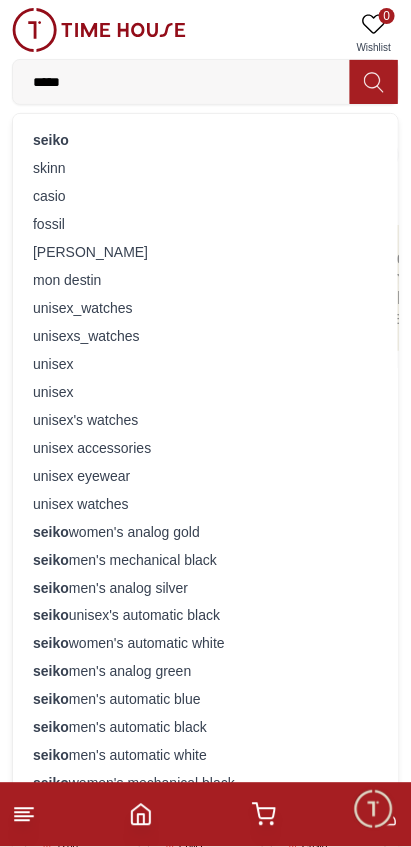click at bounding box center [205, 815] 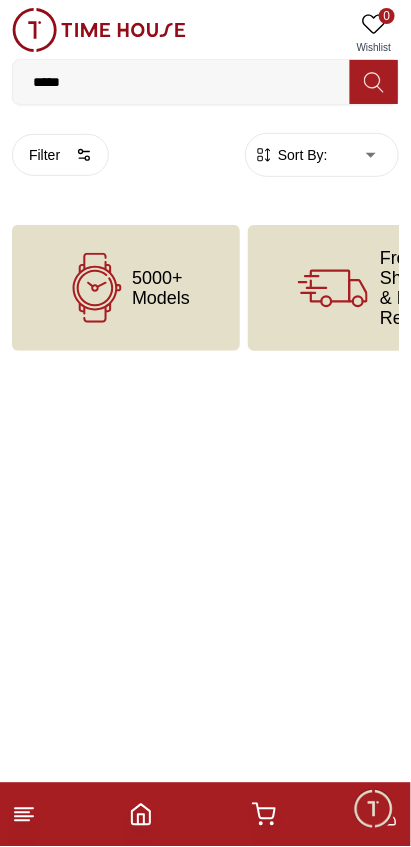 click 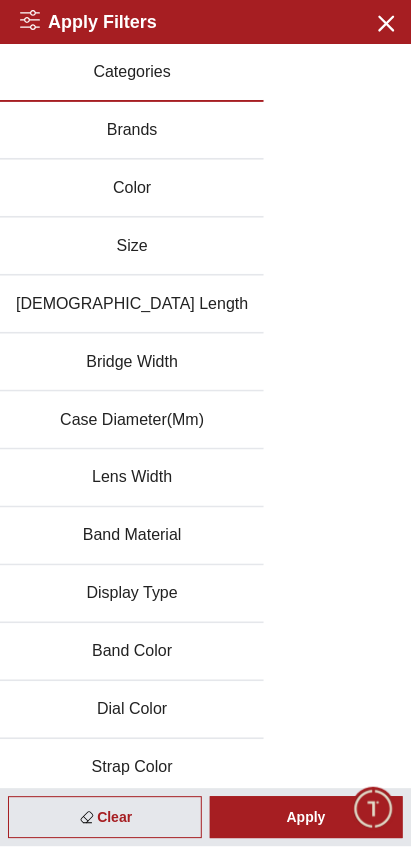 click on "Brands" at bounding box center (132, 131) 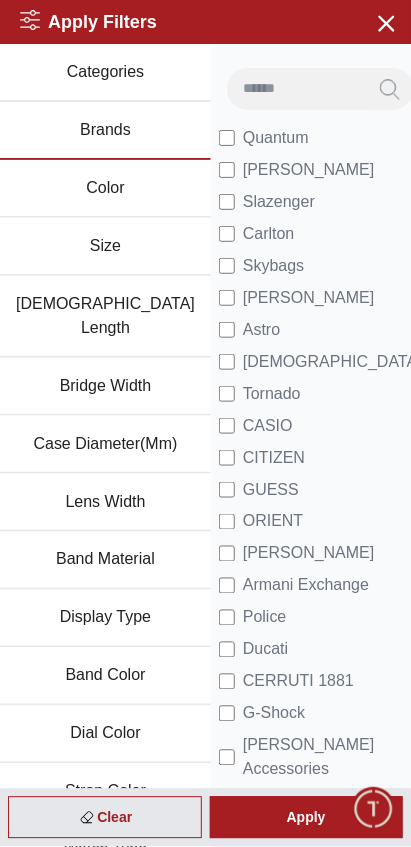 click on "Seiko" at bounding box center [263, 802] 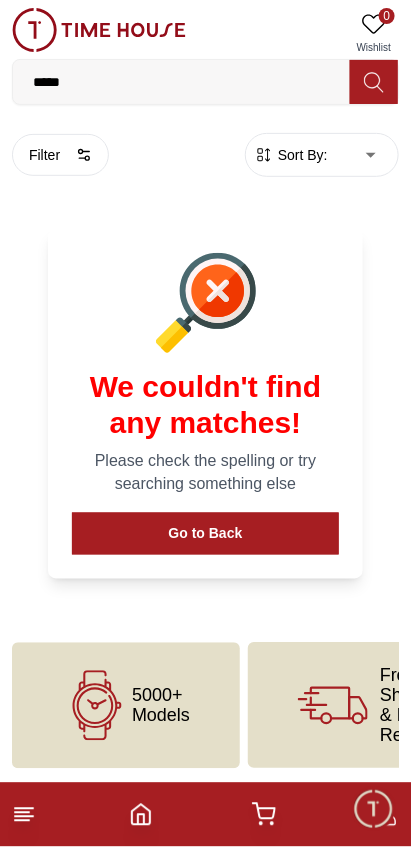 click on "Go to Back" at bounding box center (205, 534) 